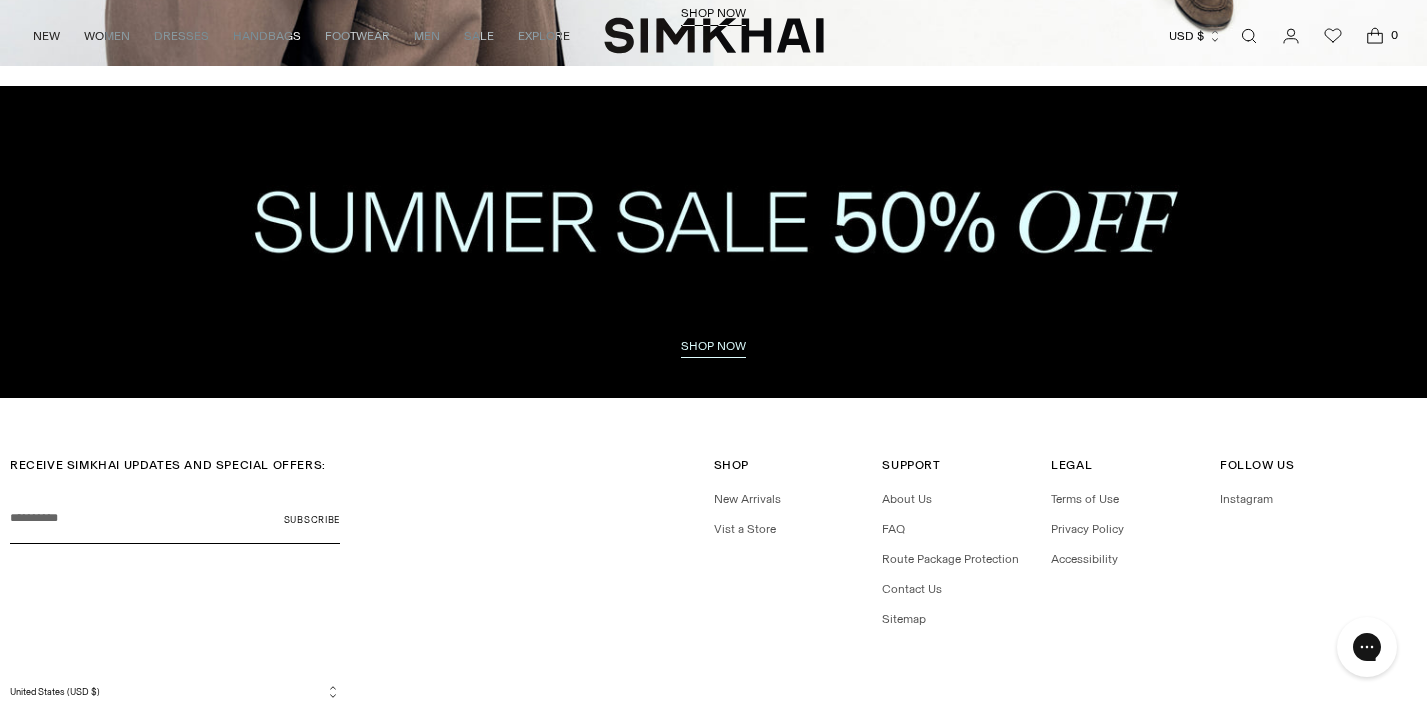 scroll, scrollTop: 4827, scrollLeft: 0, axis: vertical 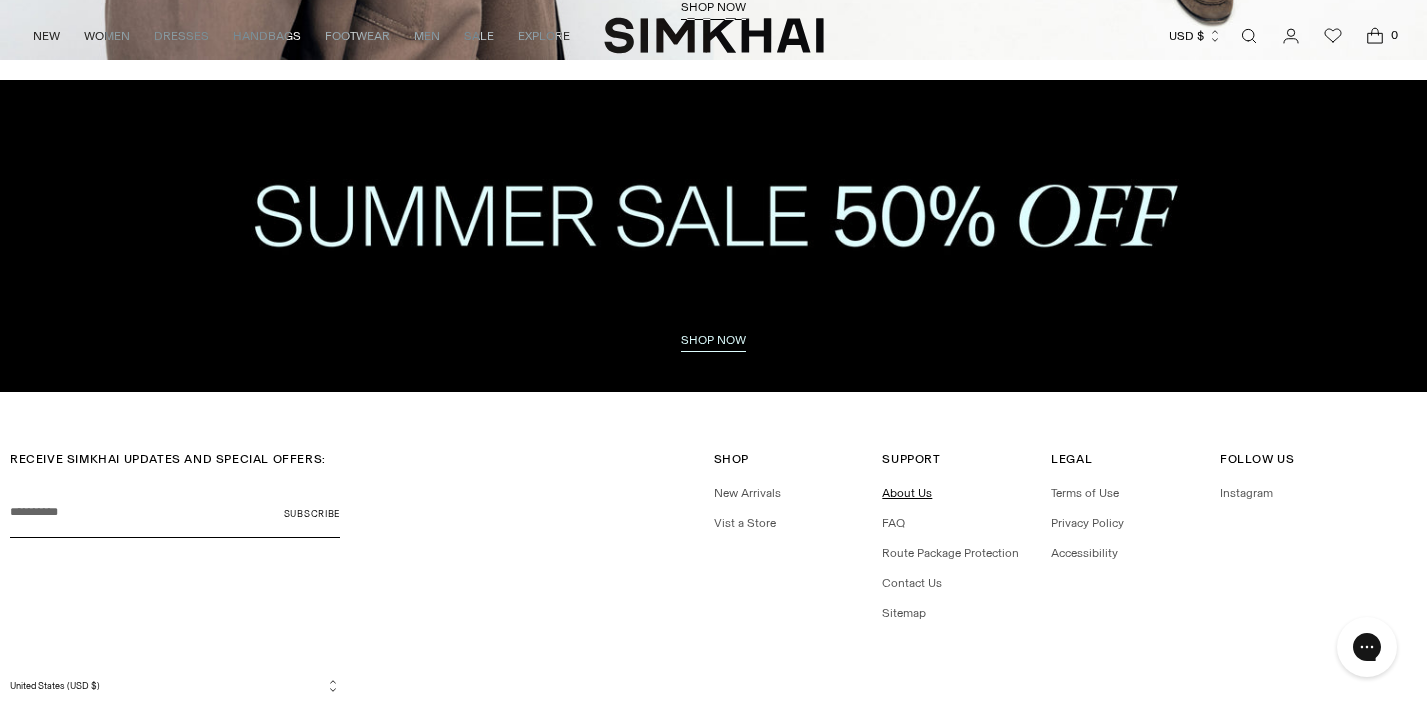 click on "About Us" at bounding box center [907, 493] 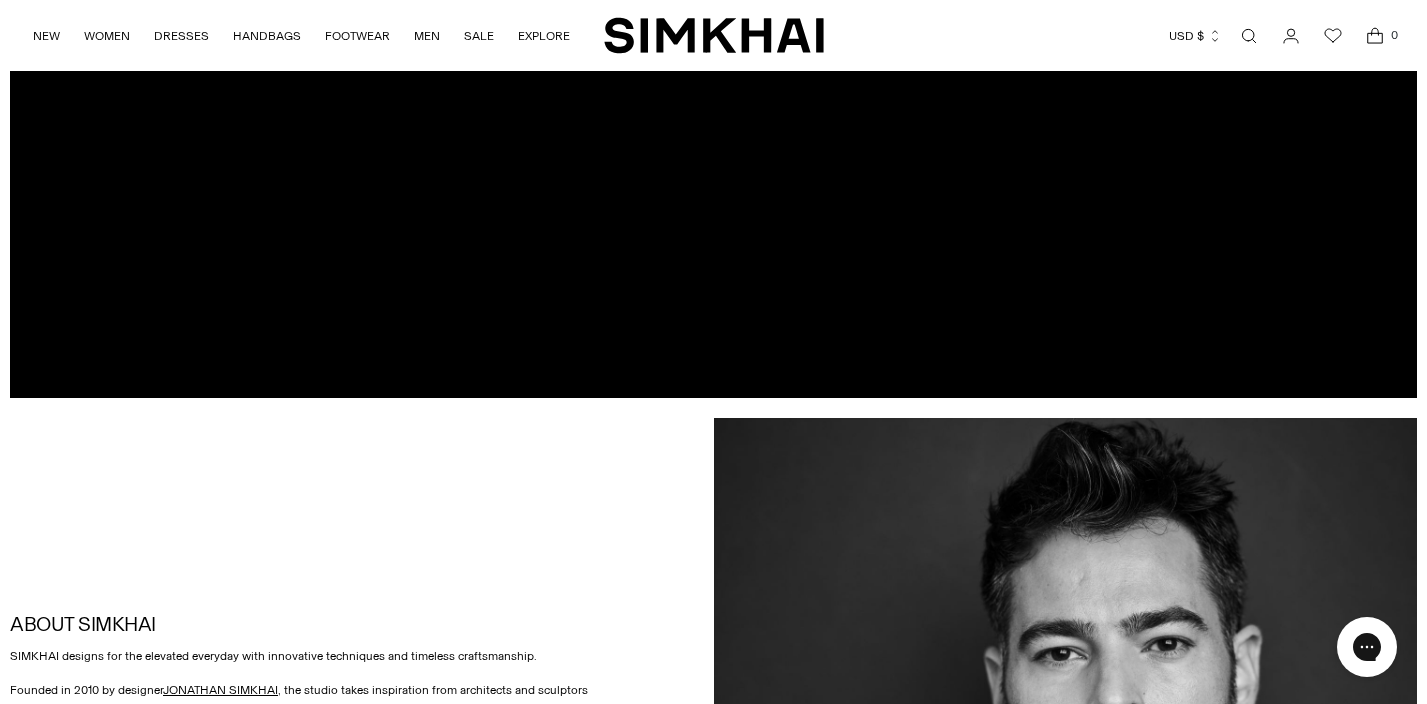 scroll, scrollTop: 0, scrollLeft: 0, axis: both 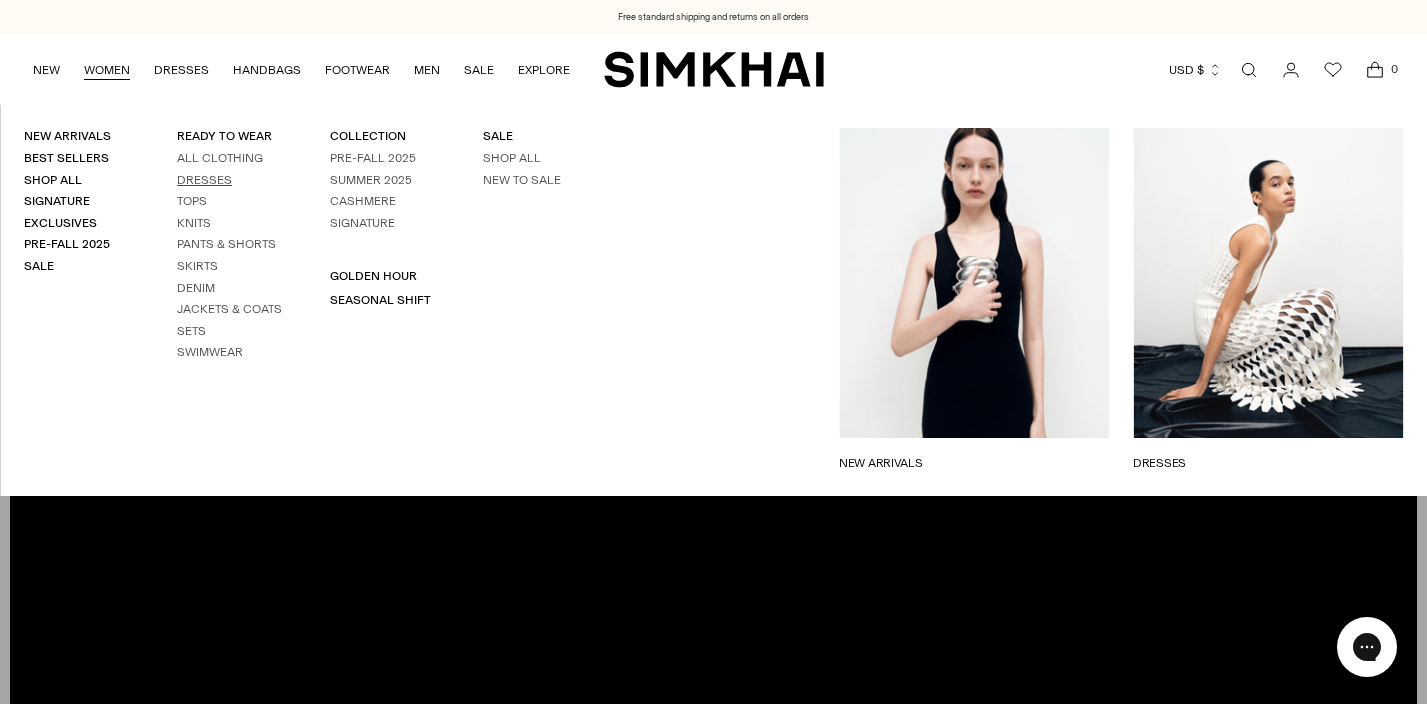 click on "Dresses" at bounding box center (204, 180) 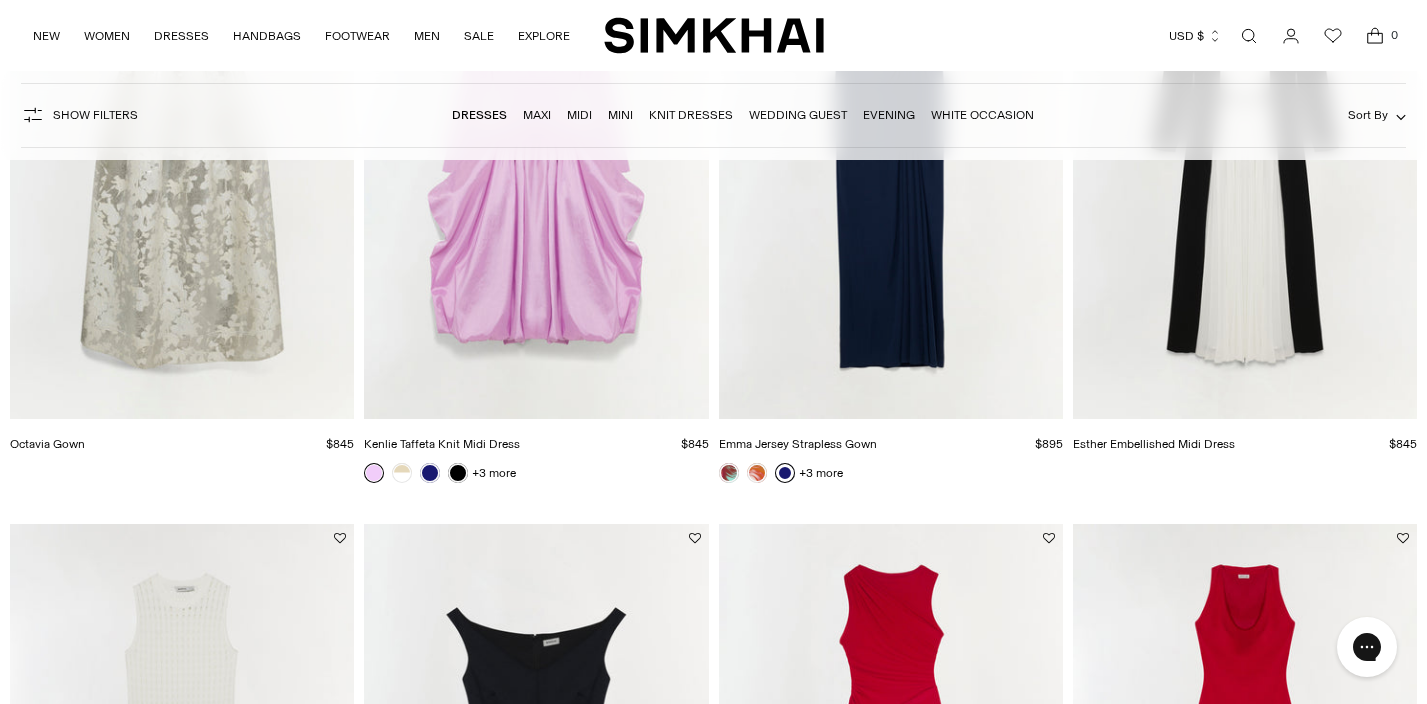 scroll, scrollTop: 5955, scrollLeft: 0, axis: vertical 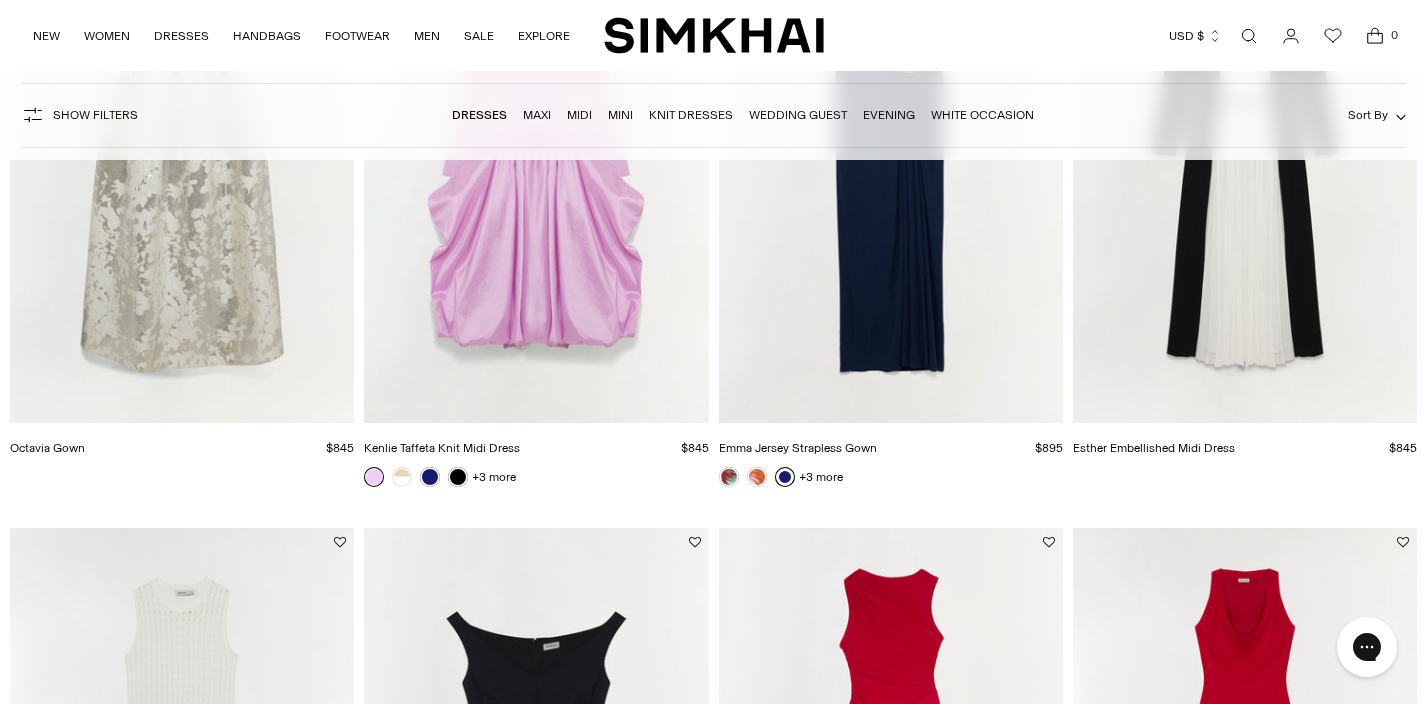 click on "Show Filters" at bounding box center [95, 115] 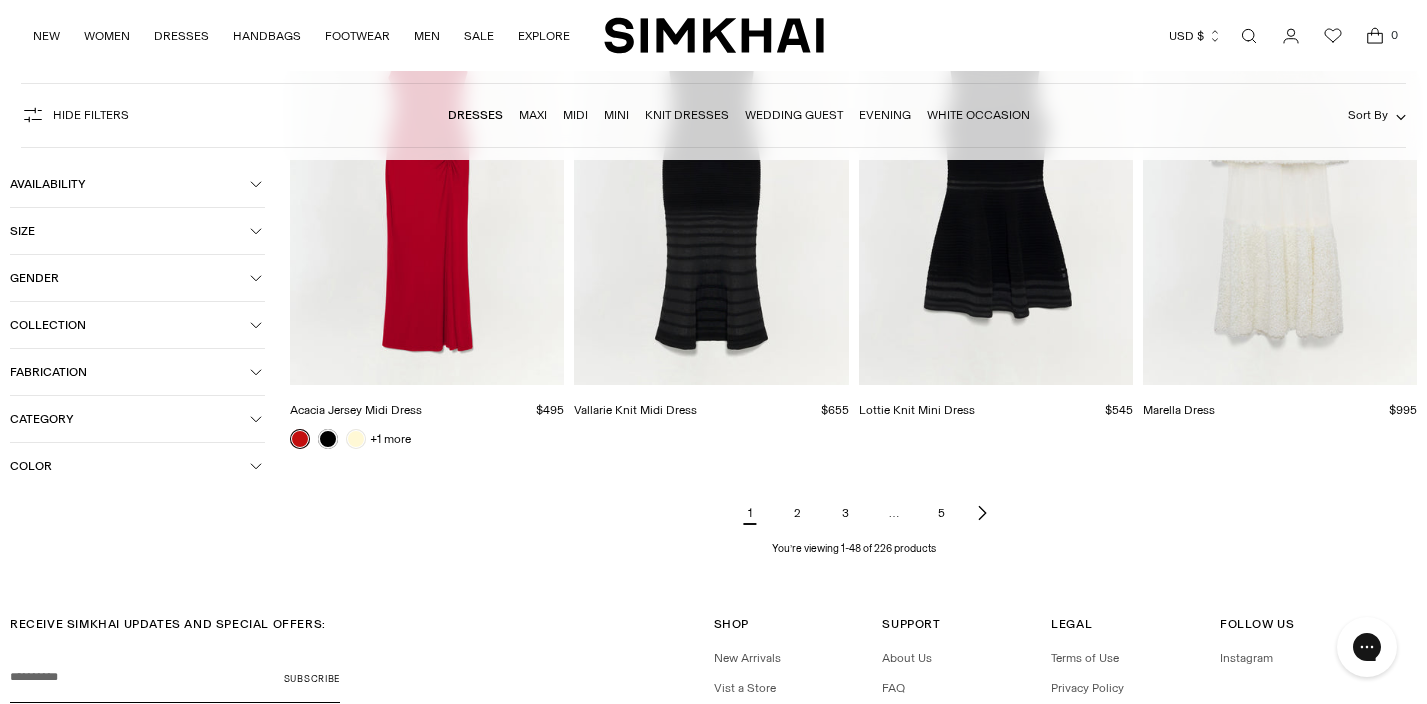 click 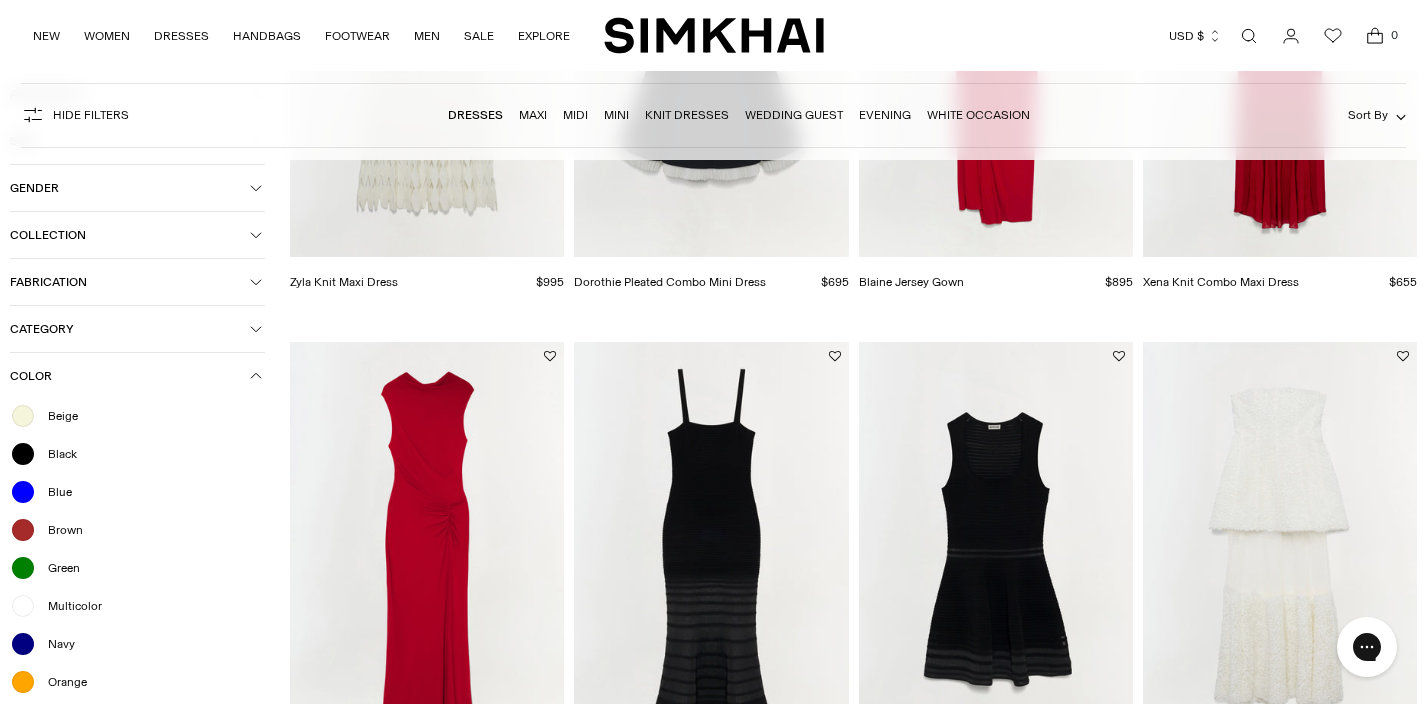 scroll, scrollTop: 5586, scrollLeft: 0, axis: vertical 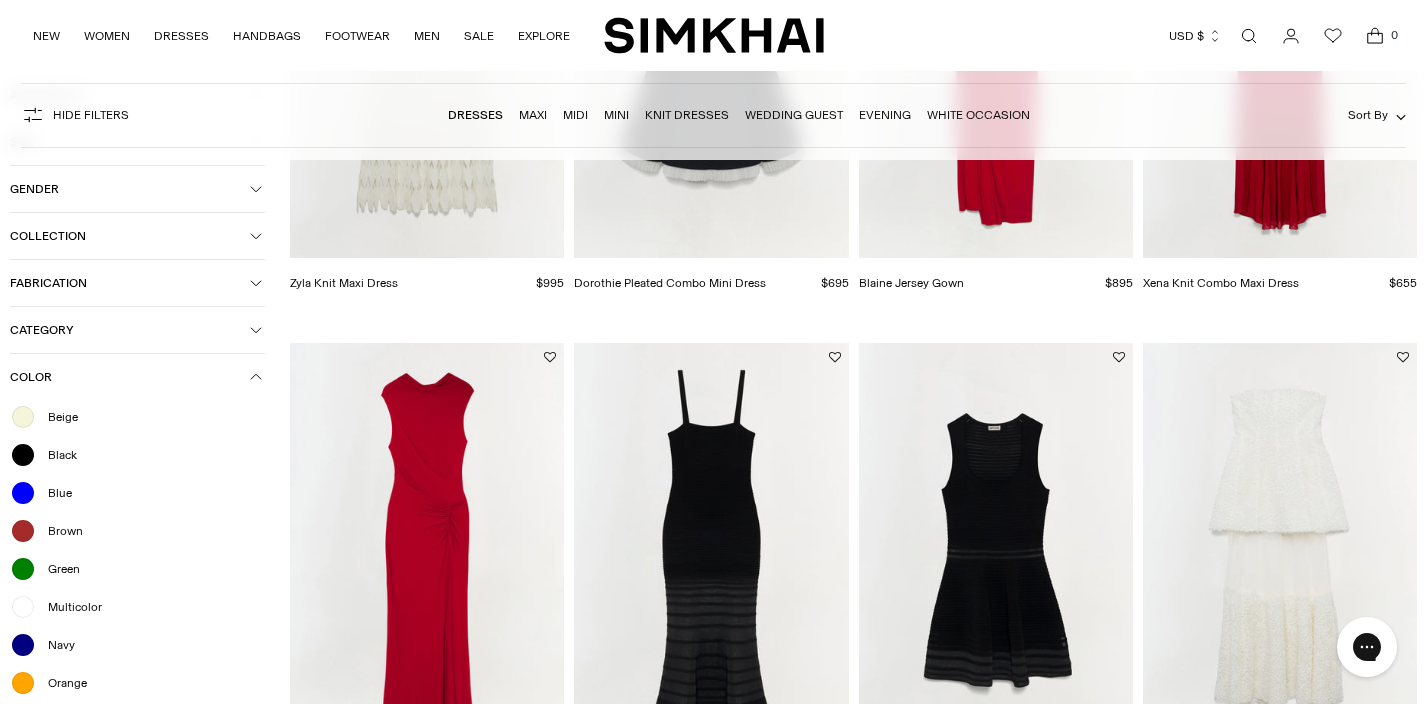 click at bounding box center [23, 455] 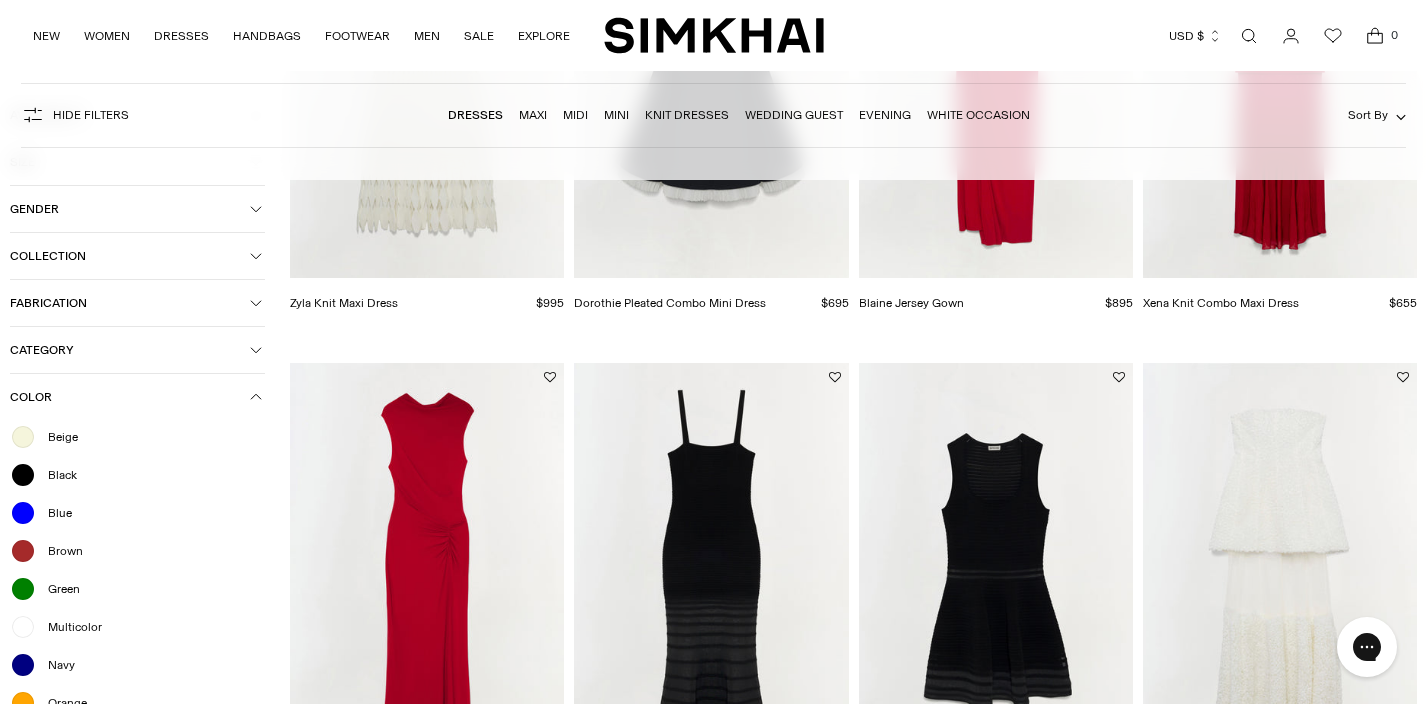 scroll, scrollTop: 5606, scrollLeft: 0, axis: vertical 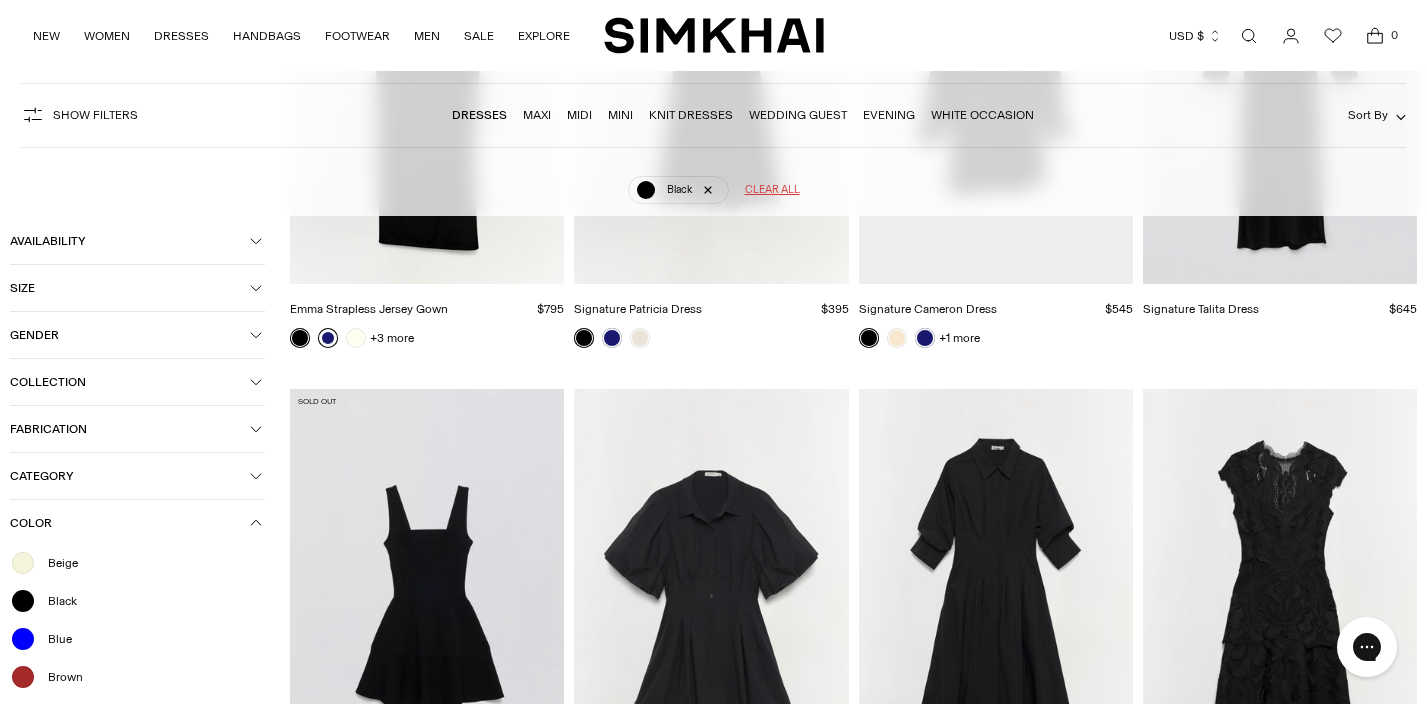 click on "Wedding Guest" at bounding box center [798, 115] 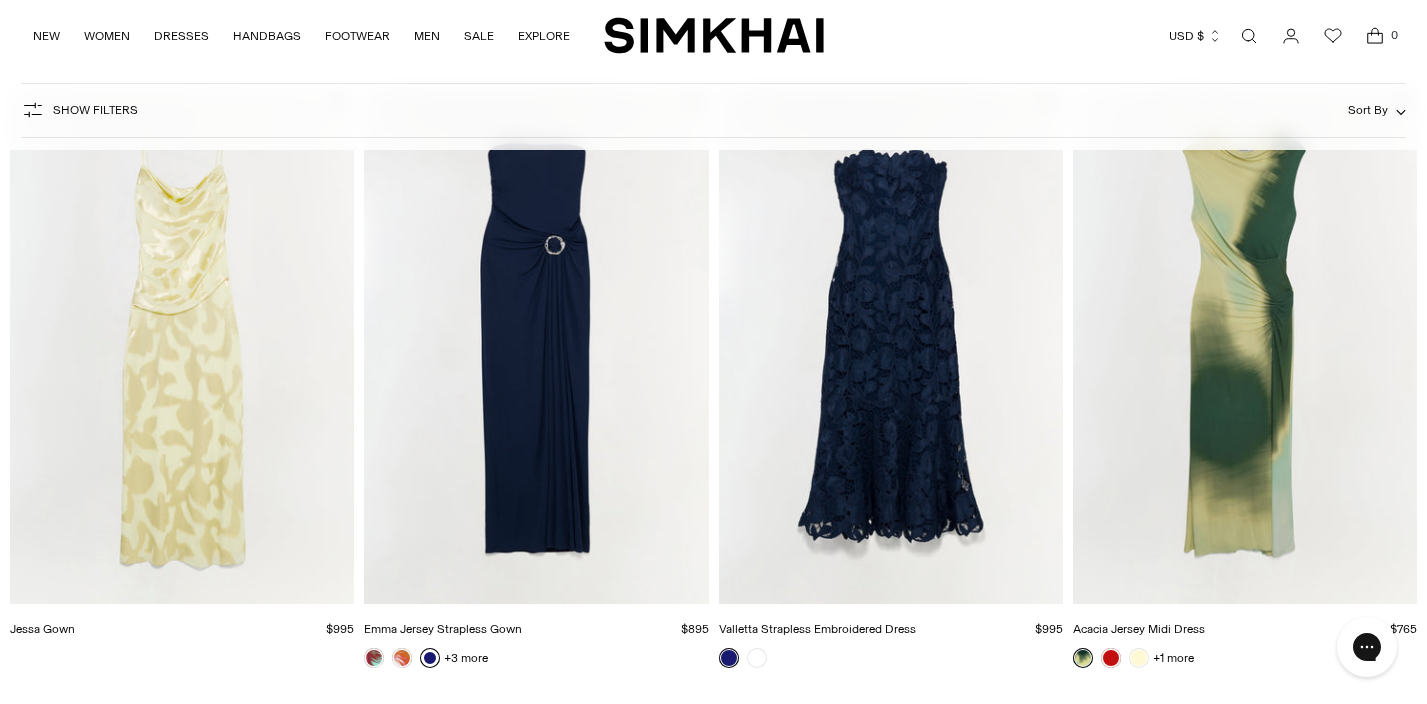 scroll, scrollTop: 2046, scrollLeft: 0, axis: vertical 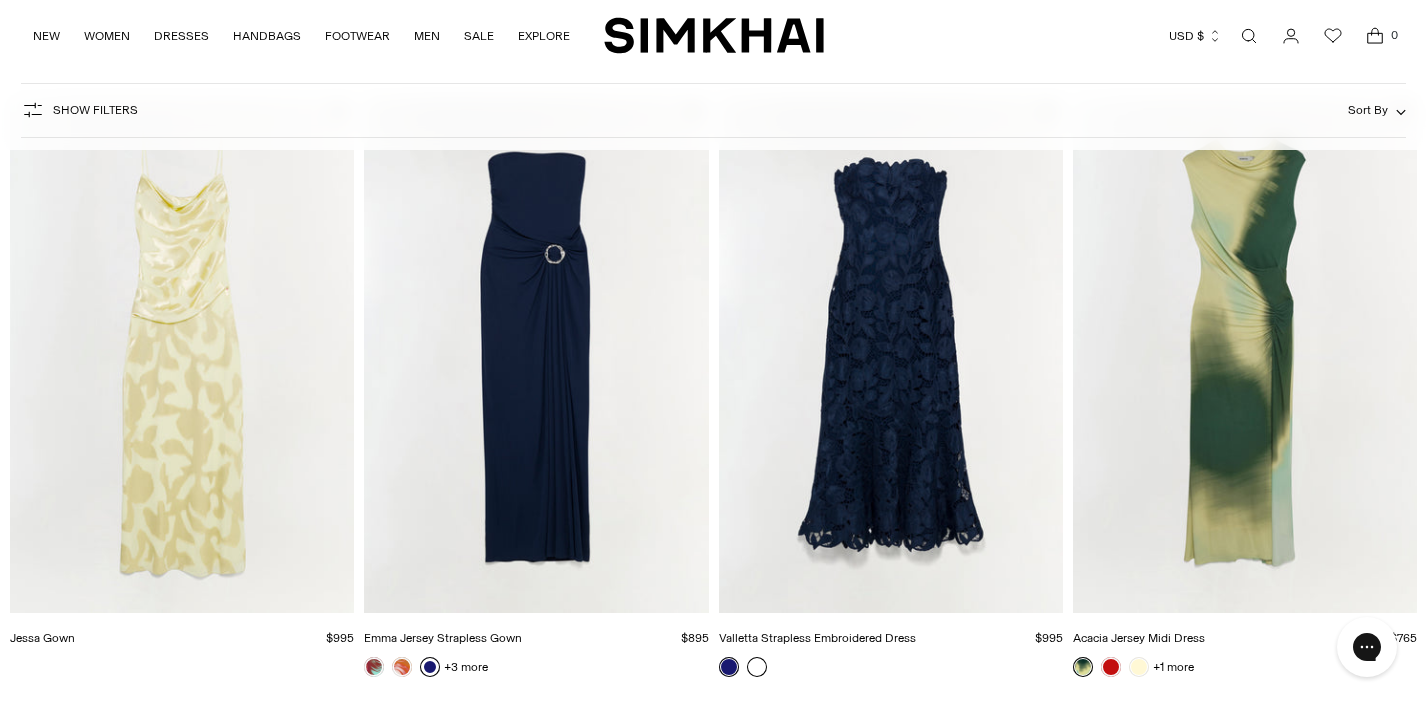 click at bounding box center (757, 667) 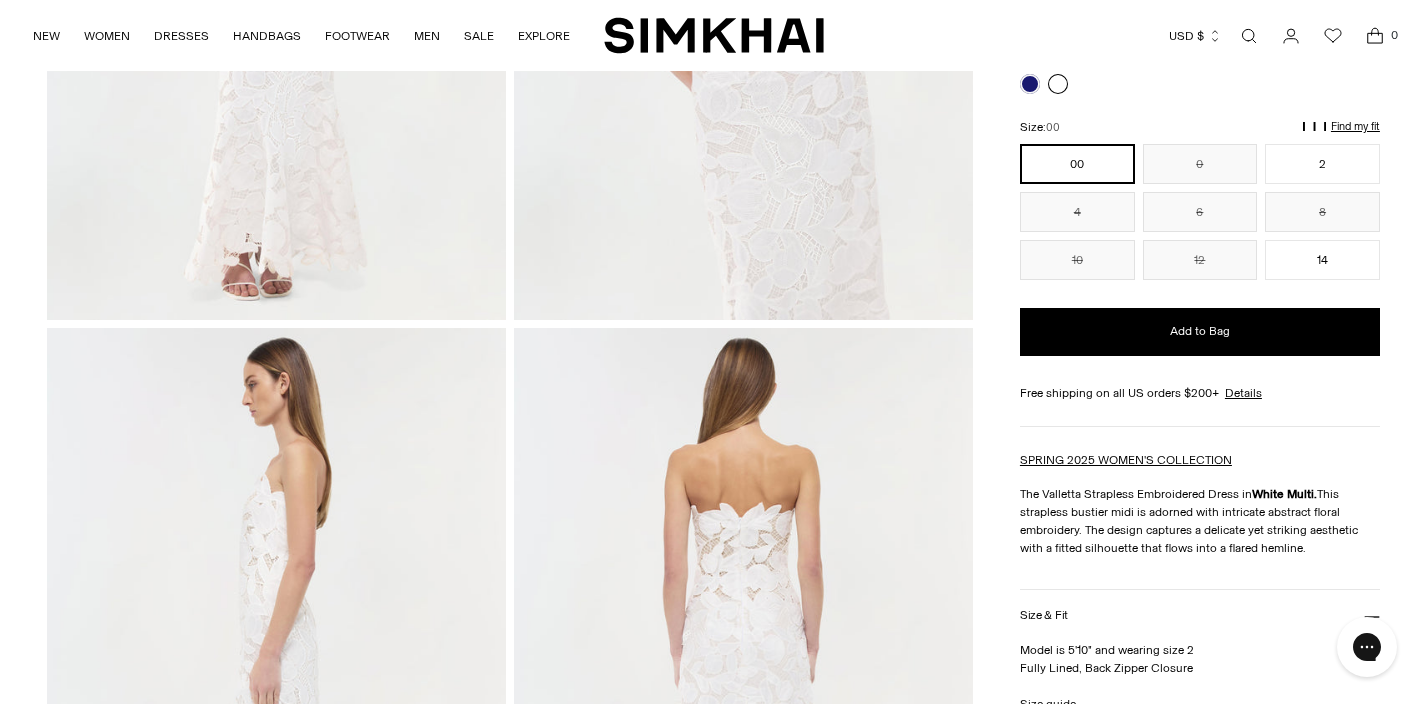 scroll, scrollTop: 469, scrollLeft: 0, axis: vertical 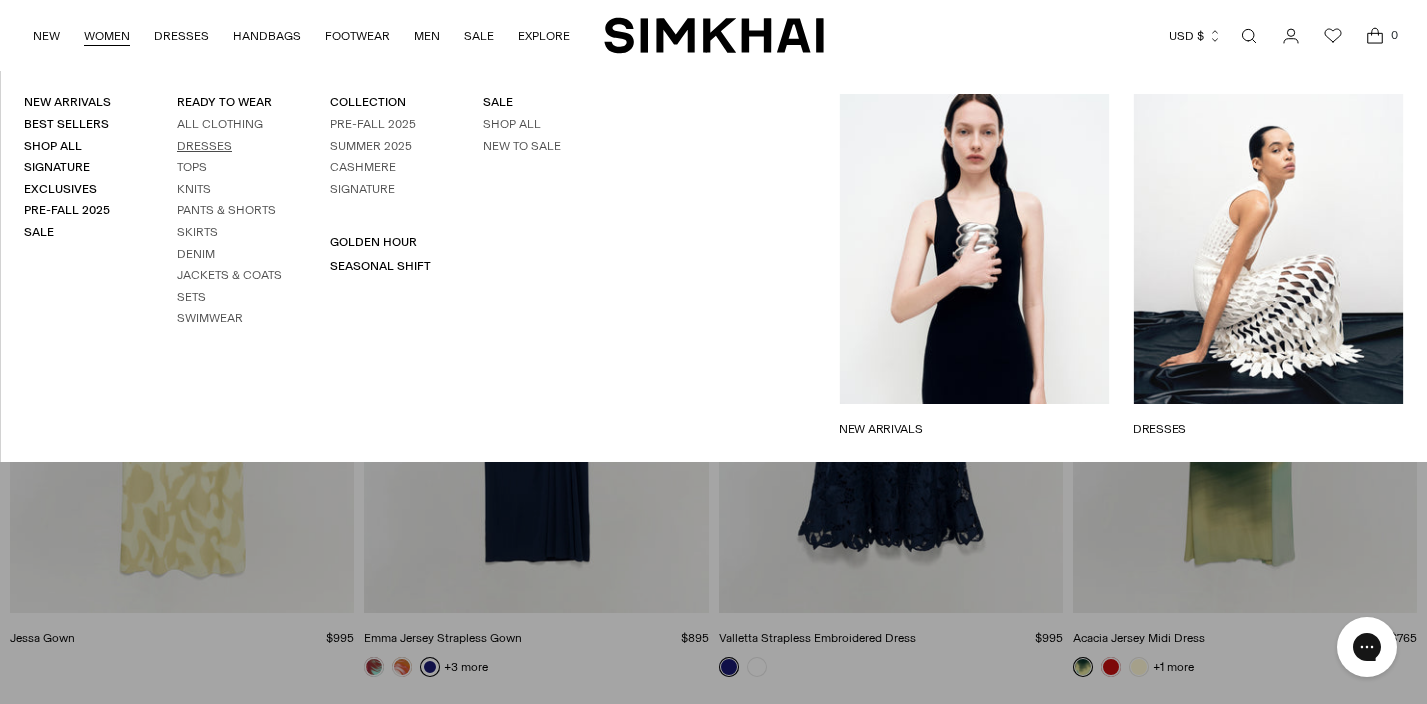 click on "Dresses" at bounding box center [204, 146] 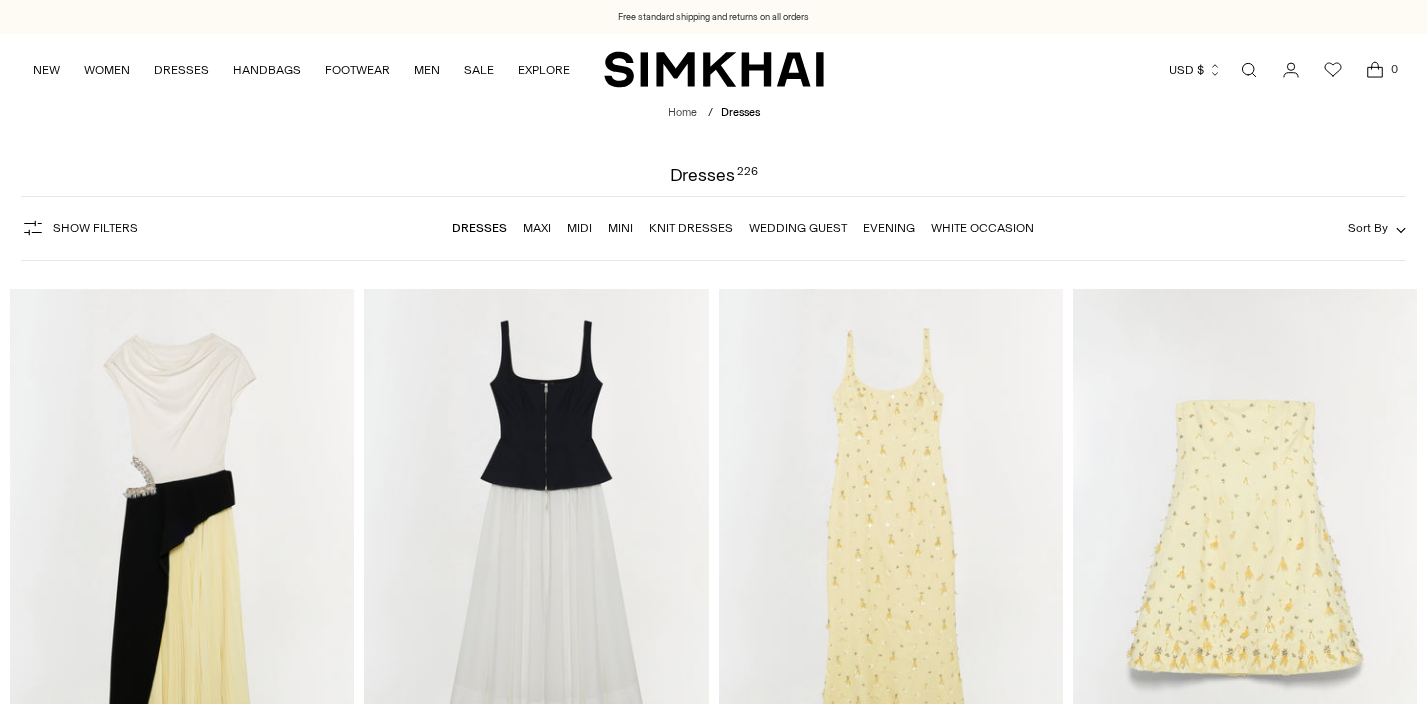 scroll, scrollTop: 0, scrollLeft: 0, axis: both 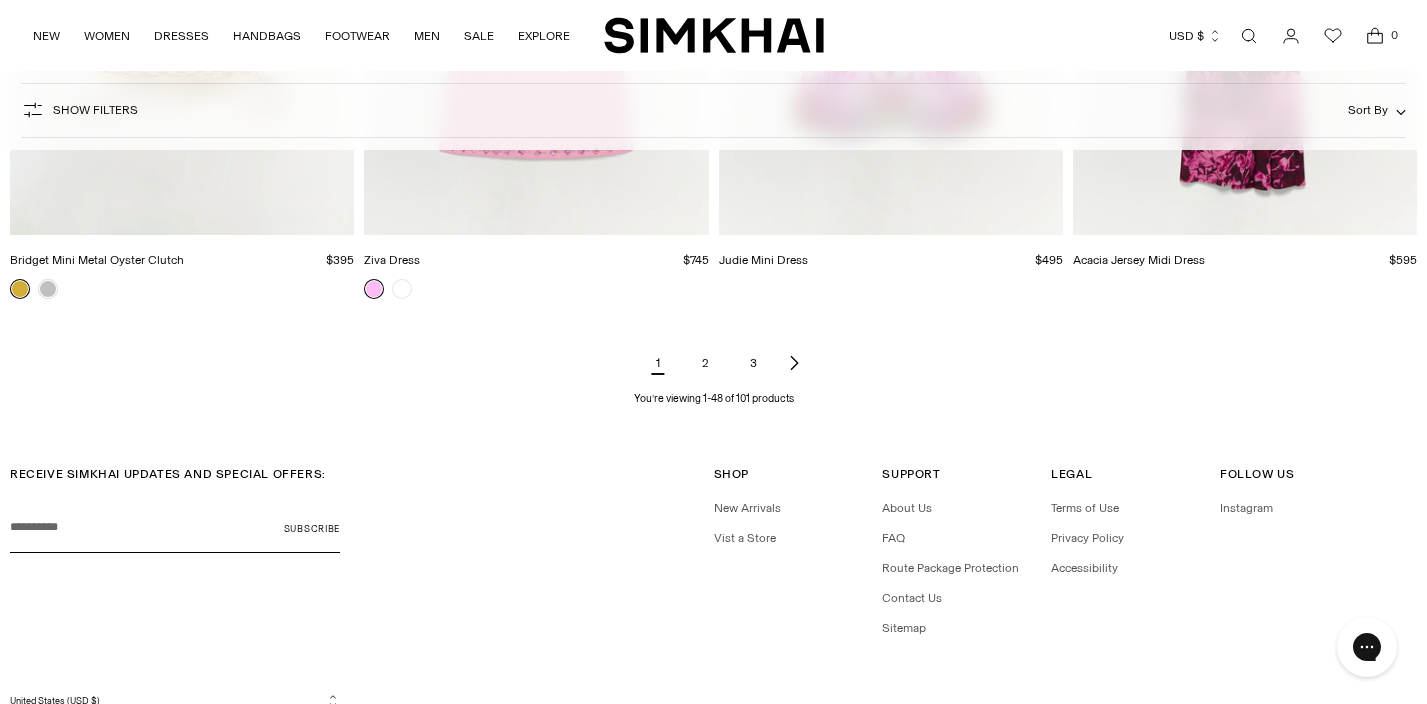 click on "2" at bounding box center (706, 363) 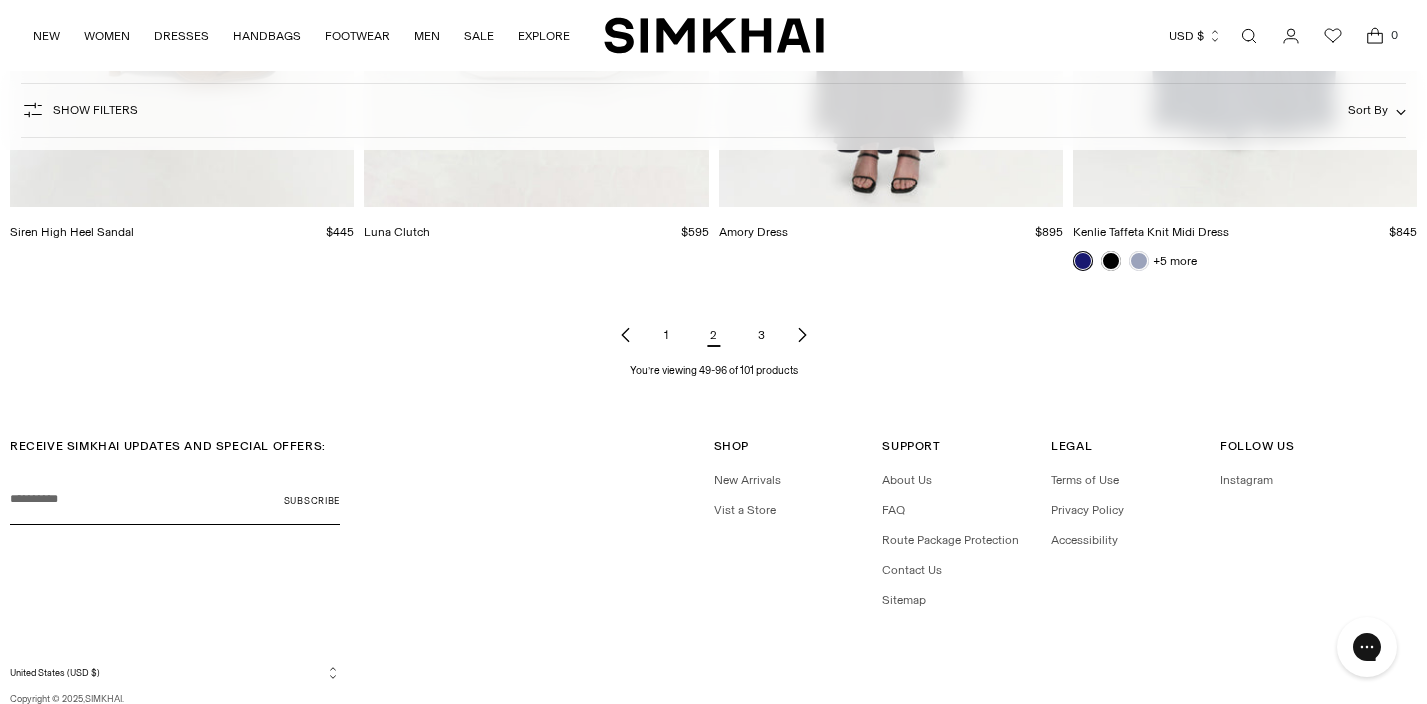 scroll, scrollTop: 7428, scrollLeft: 0, axis: vertical 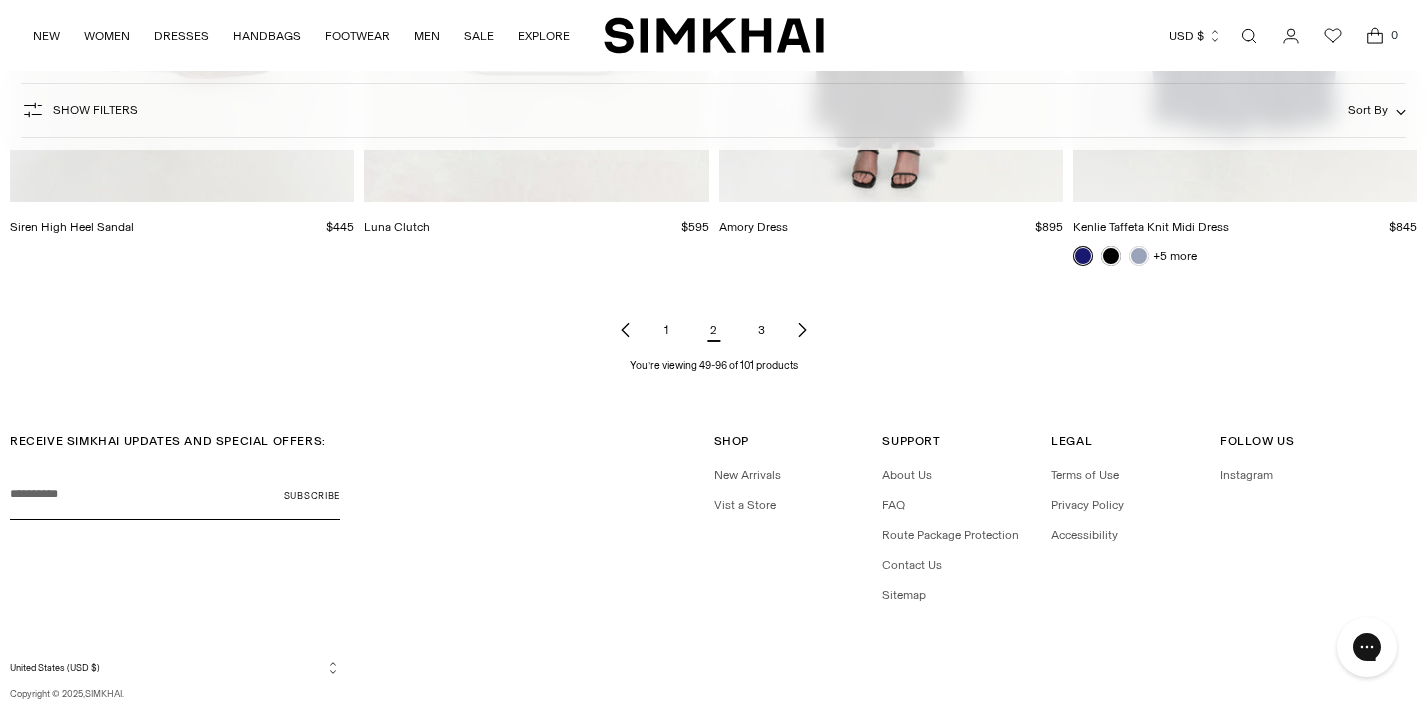 click on "3" at bounding box center (762, 330) 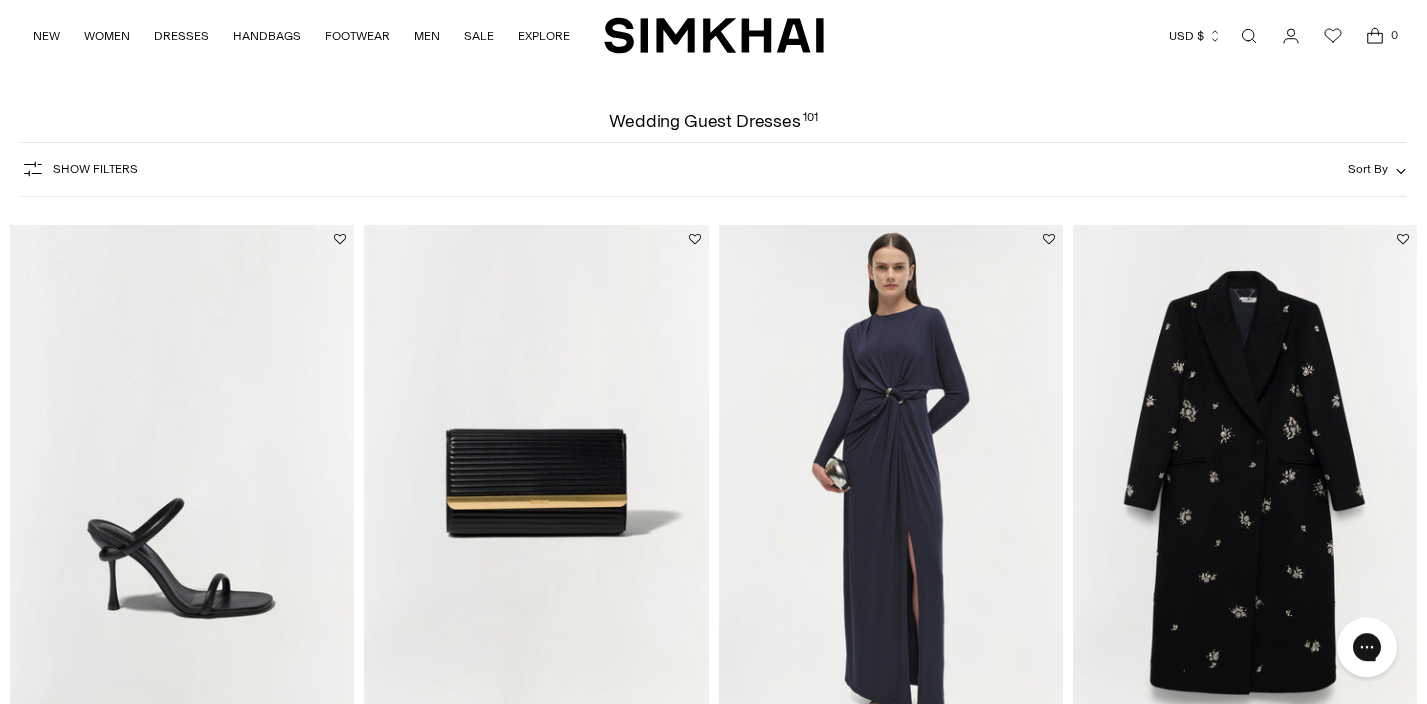 scroll, scrollTop: 0, scrollLeft: 0, axis: both 